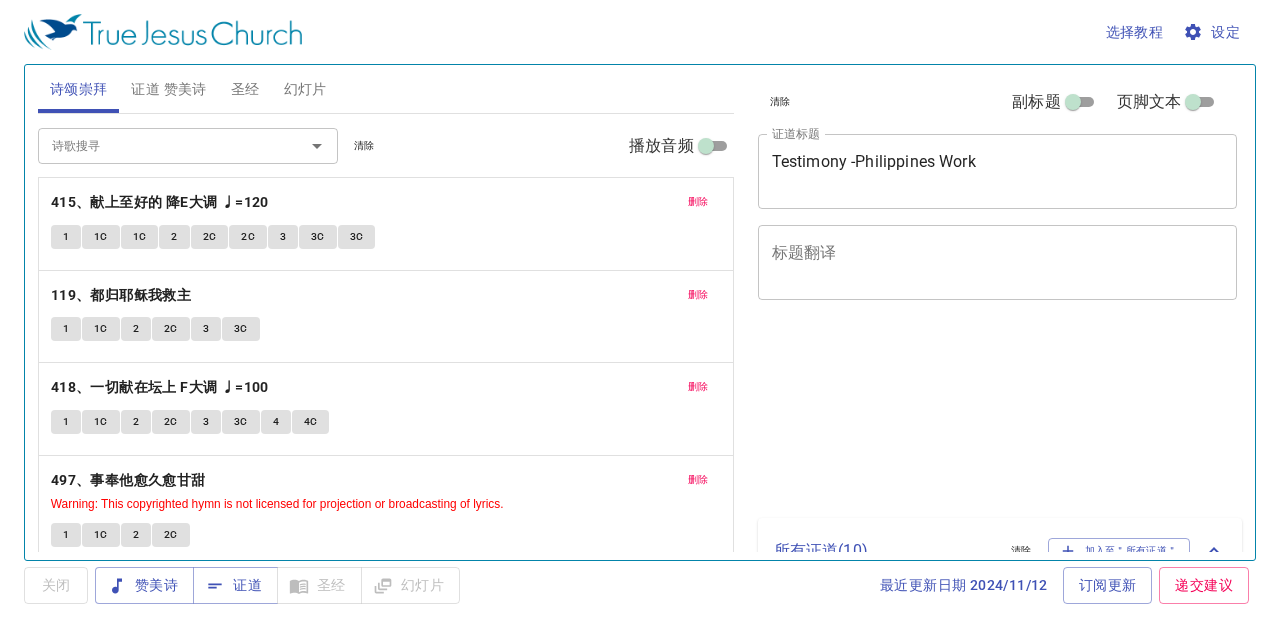 scroll, scrollTop: 0, scrollLeft: 0, axis: both 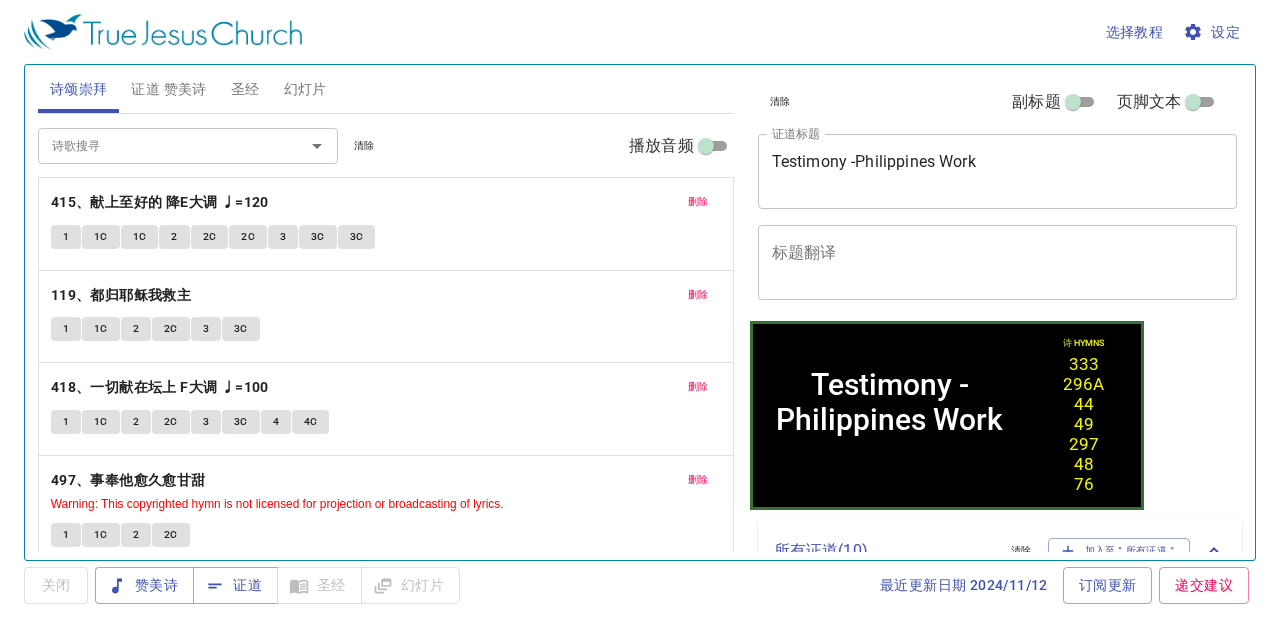 click on "诗歌搜寻 诗歌搜寻   清除 播放音频" at bounding box center (386, 146) 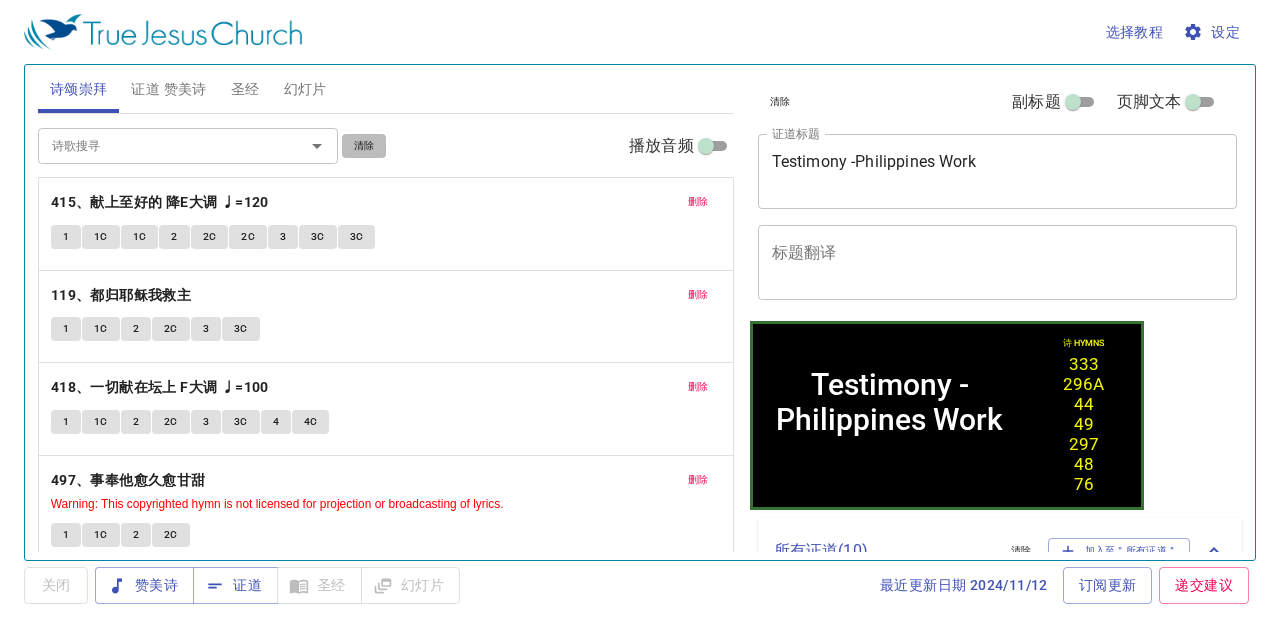 click on "清除" at bounding box center [364, 146] 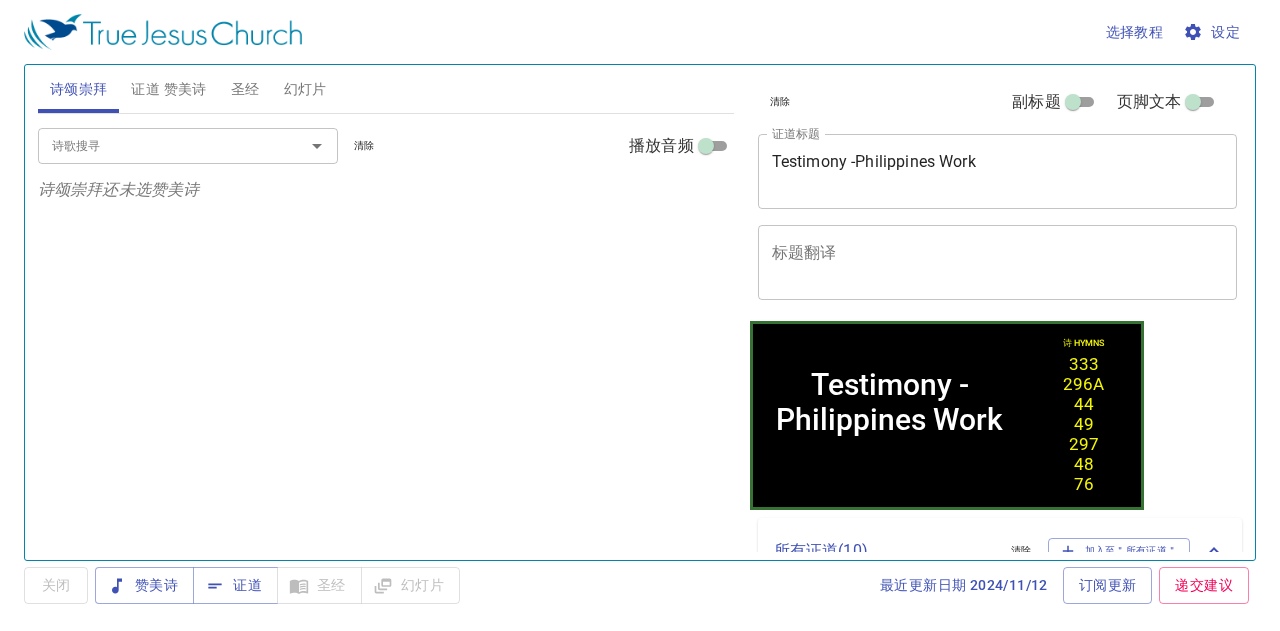 click on "清除" at bounding box center [364, 146] 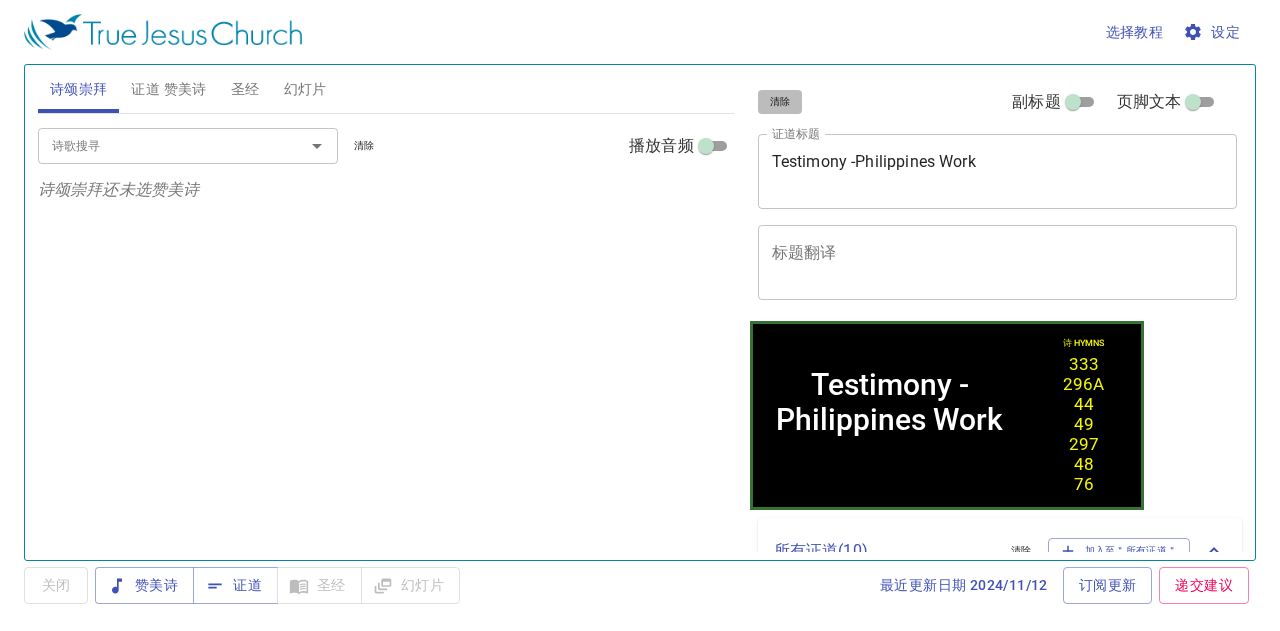 click on "清除" at bounding box center [780, 102] 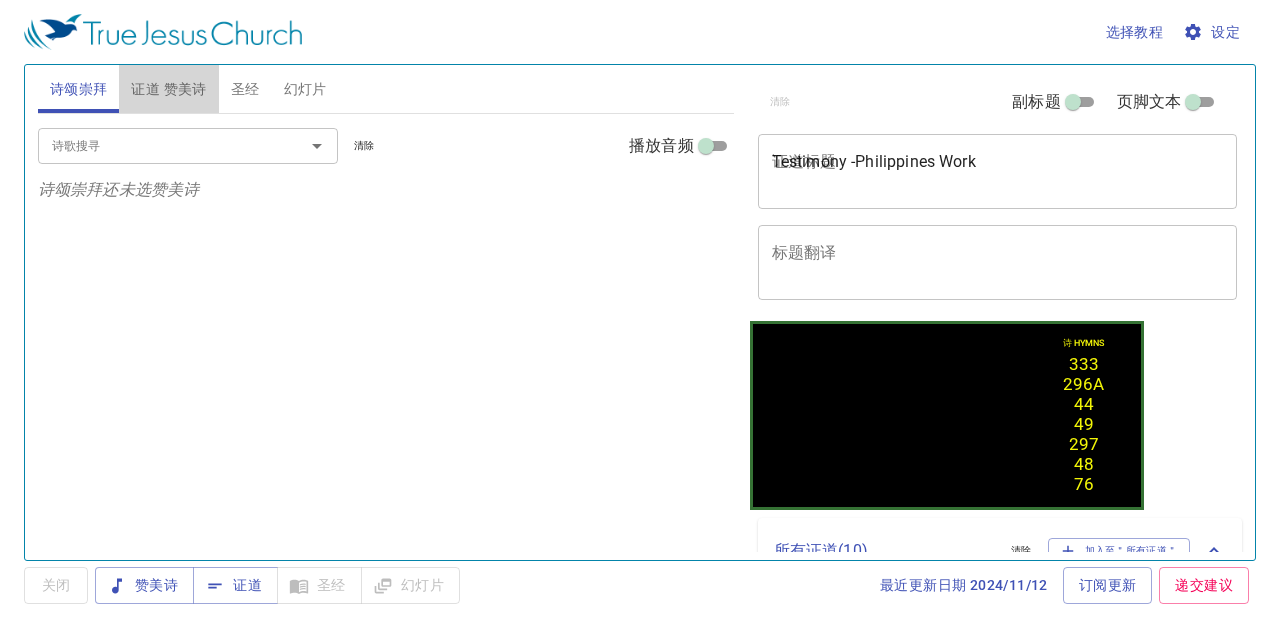 click on "证道 赞美诗" at bounding box center [168, 89] 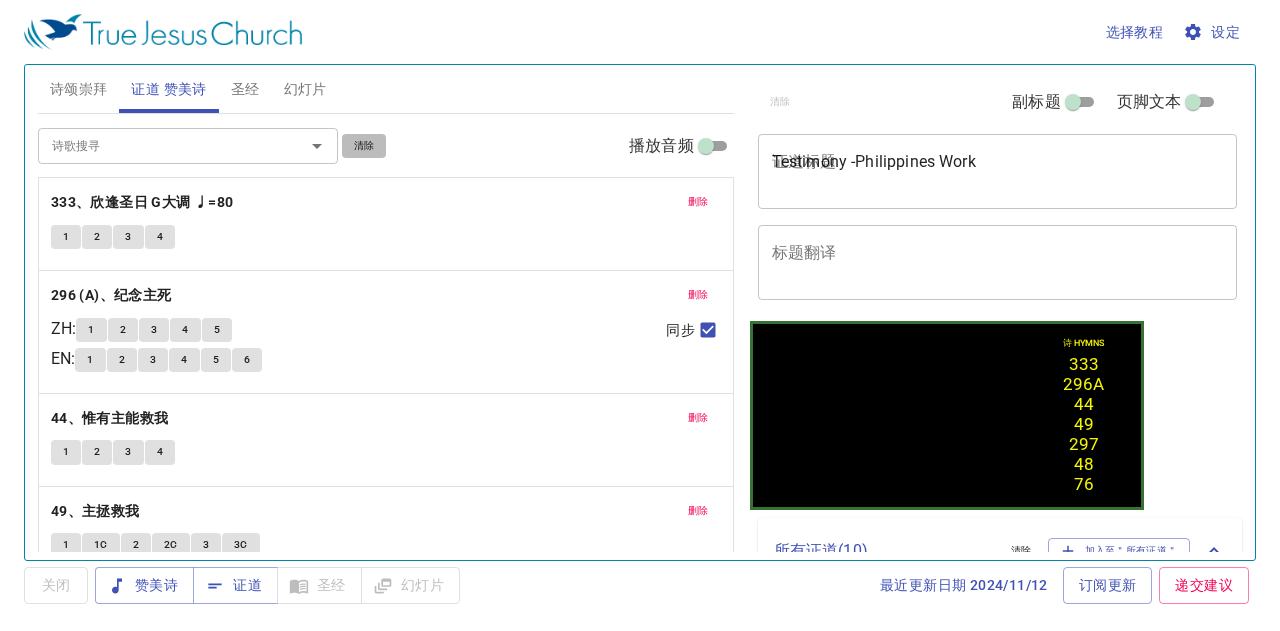 click on "清除" at bounding box center [0, 0] 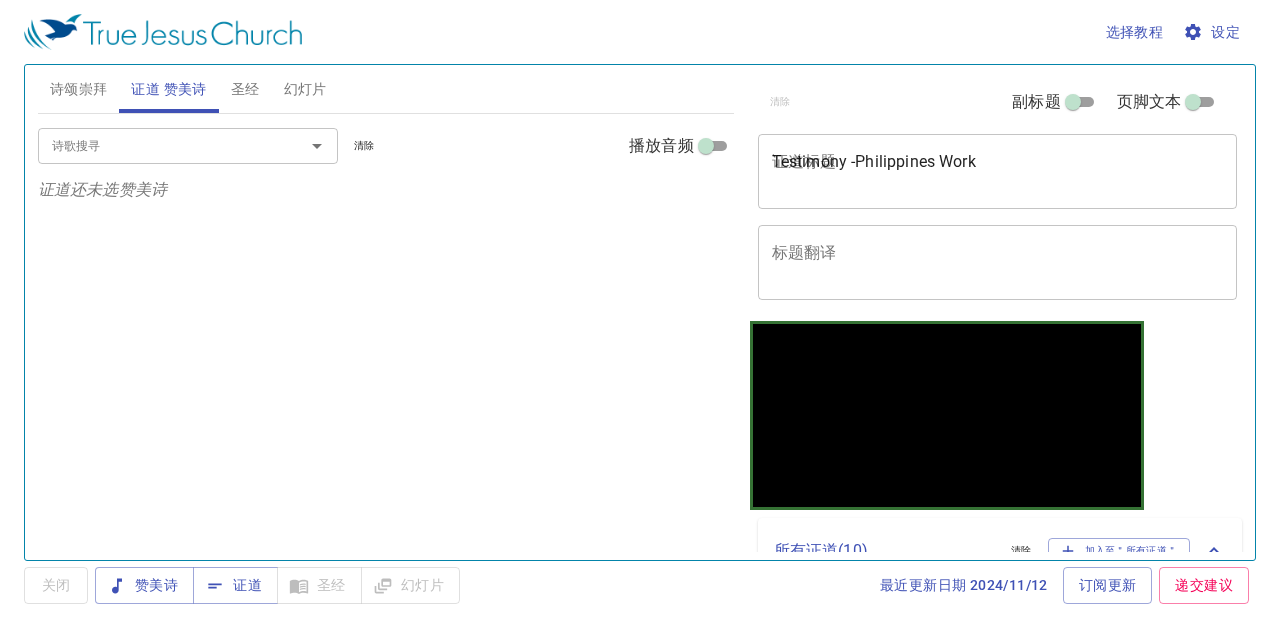 click on "幻灯片" at bounding box center (305, 89) 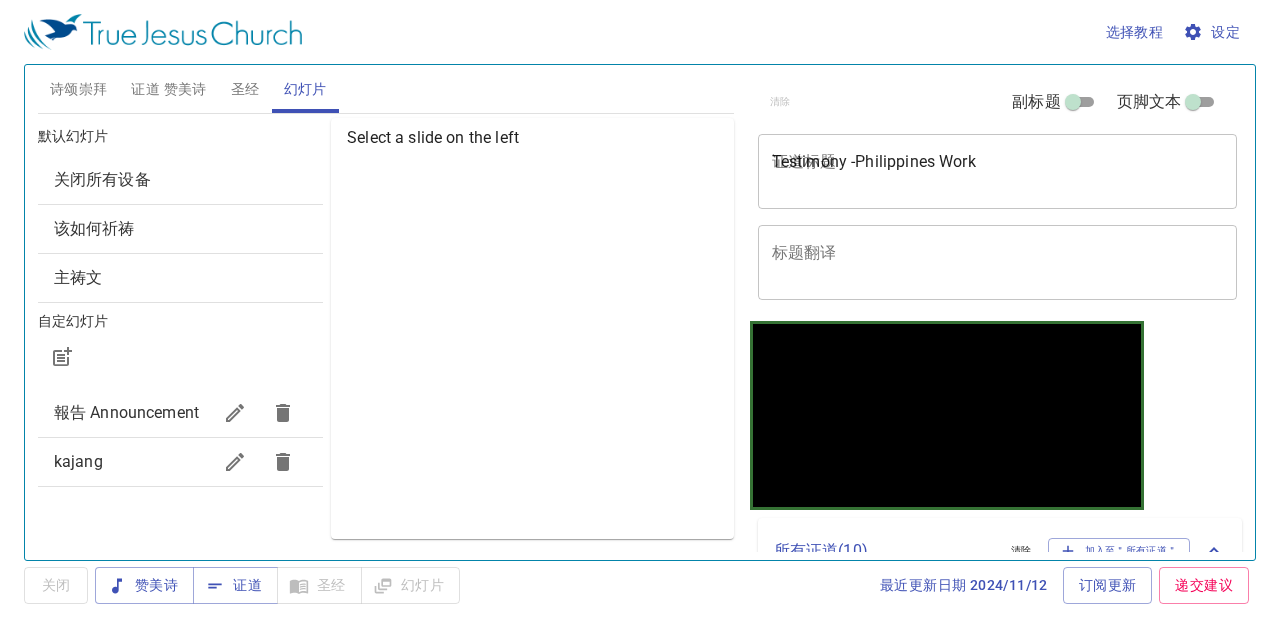 click on "关闭所有设备" at bounding box center (180, 180) 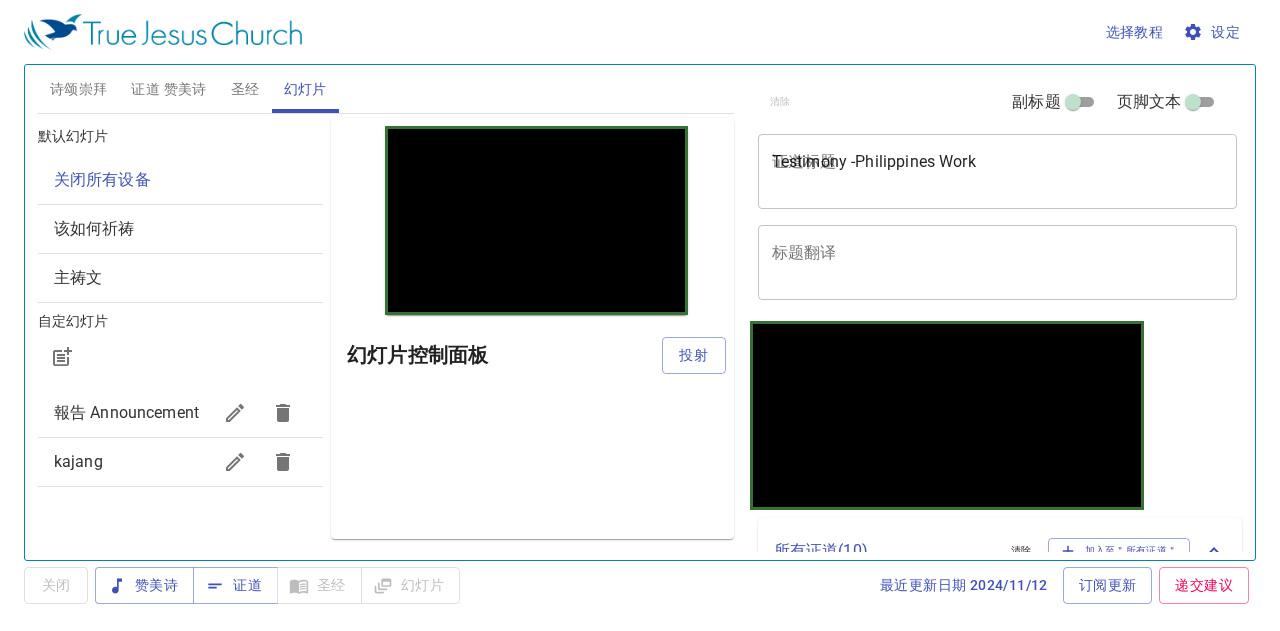 scroll, scrollTop: 0, scrollLeft: 0, axis: both 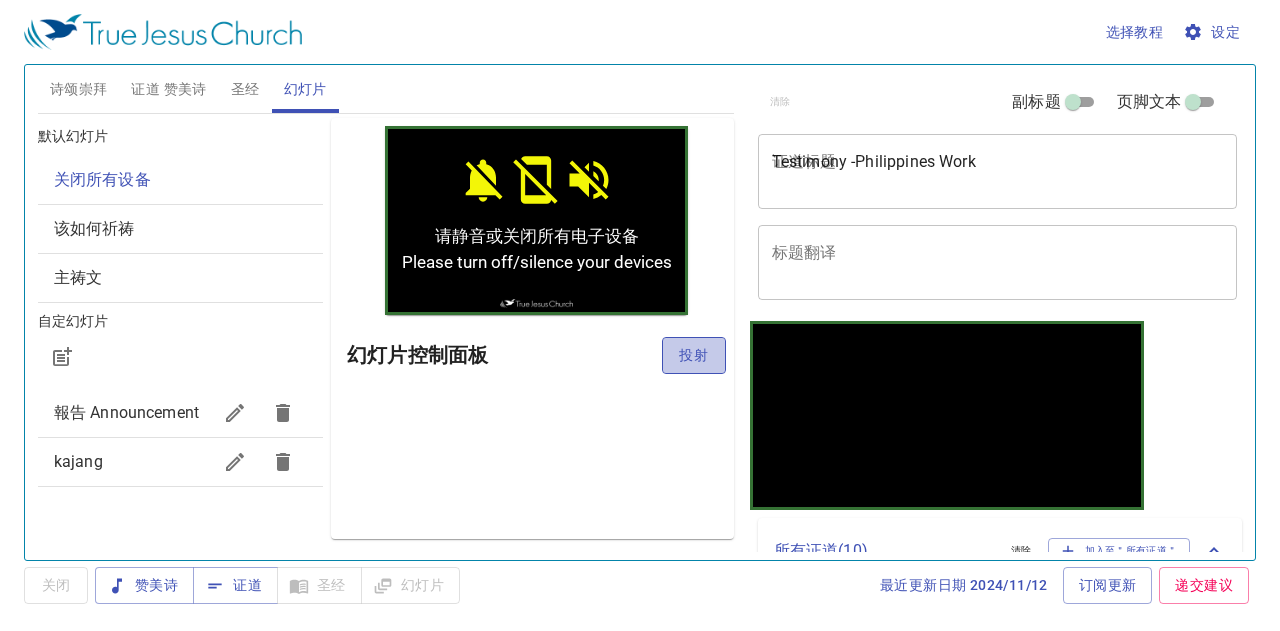 click on "投射" at bounding box center (694, 355) 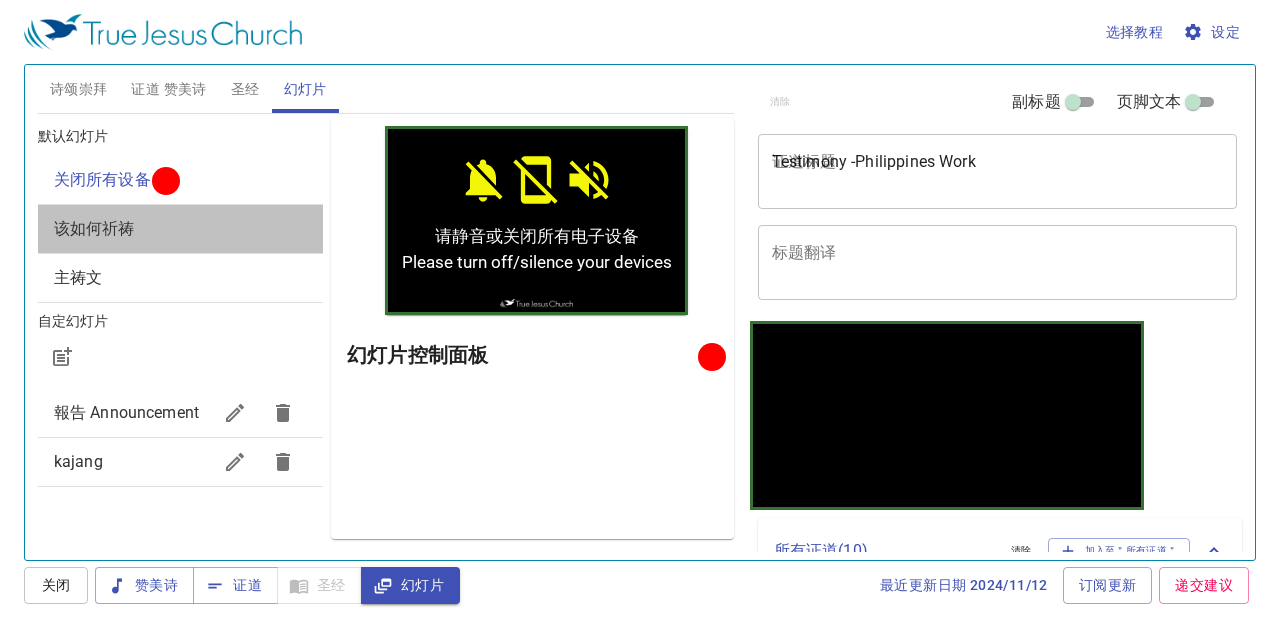 click on "该如何祈祷" at bounding box center (180, 180) 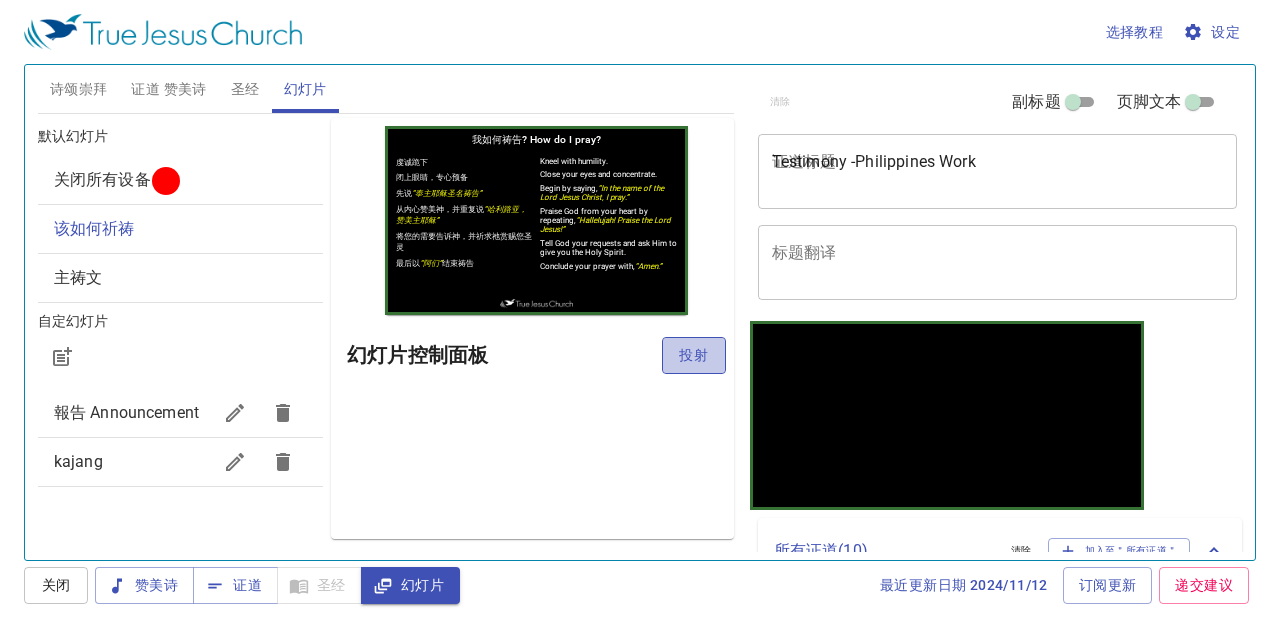 click on "投射" at bounding box center [694, 355] 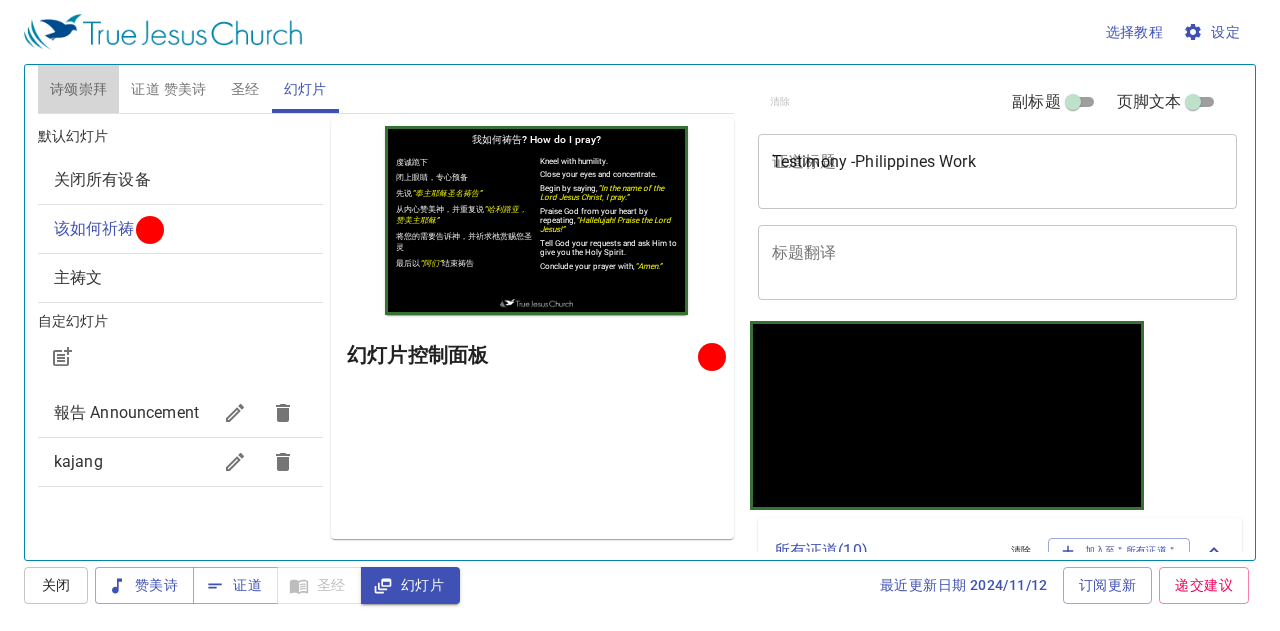 click on "诗颂崇拜" at bounding box center (79, 89) 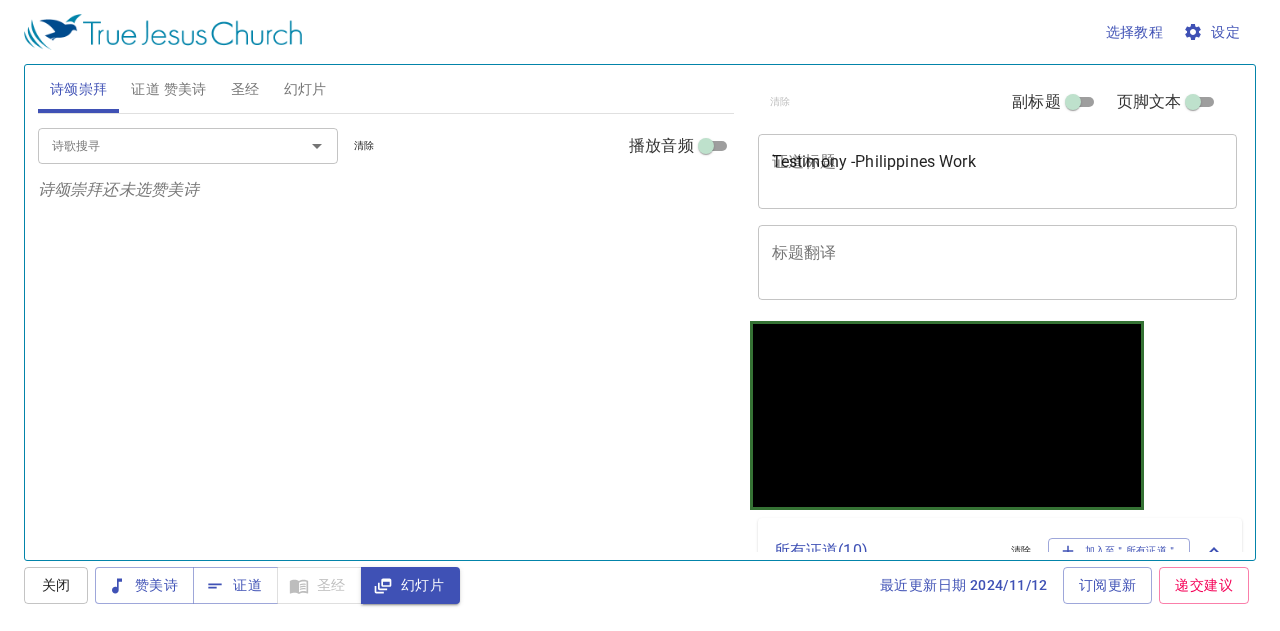 click on "诗歌搜寻" at bounding box center [158, 145] 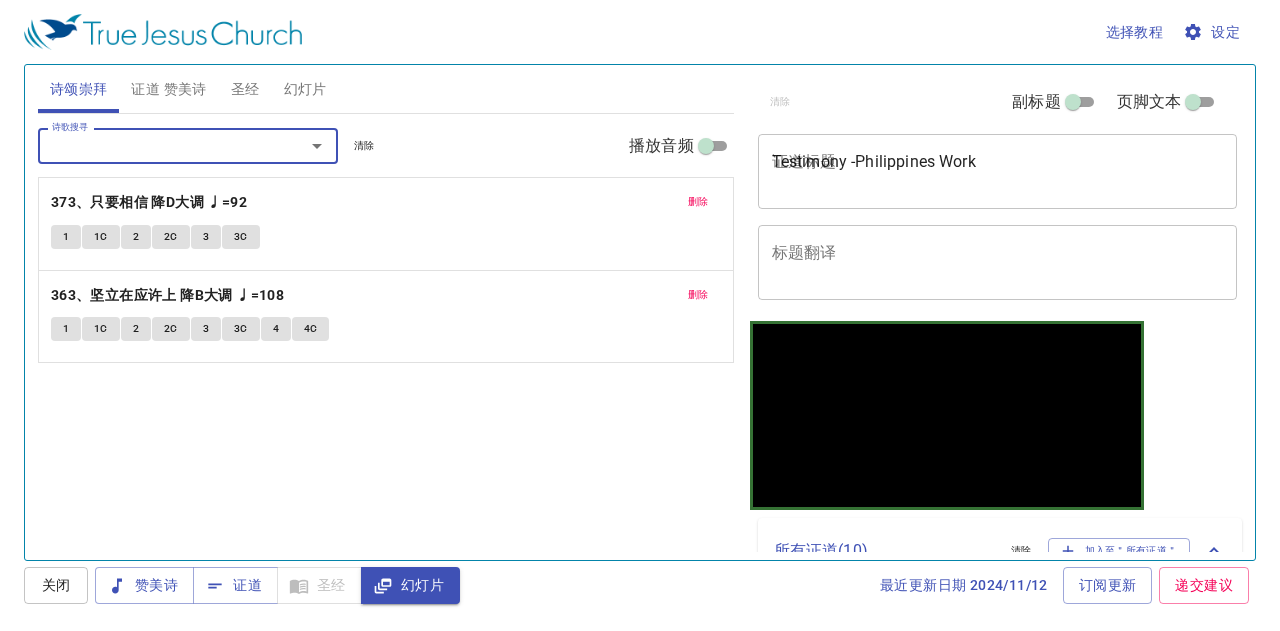 click on "清除" at bounding box center (364, 146) 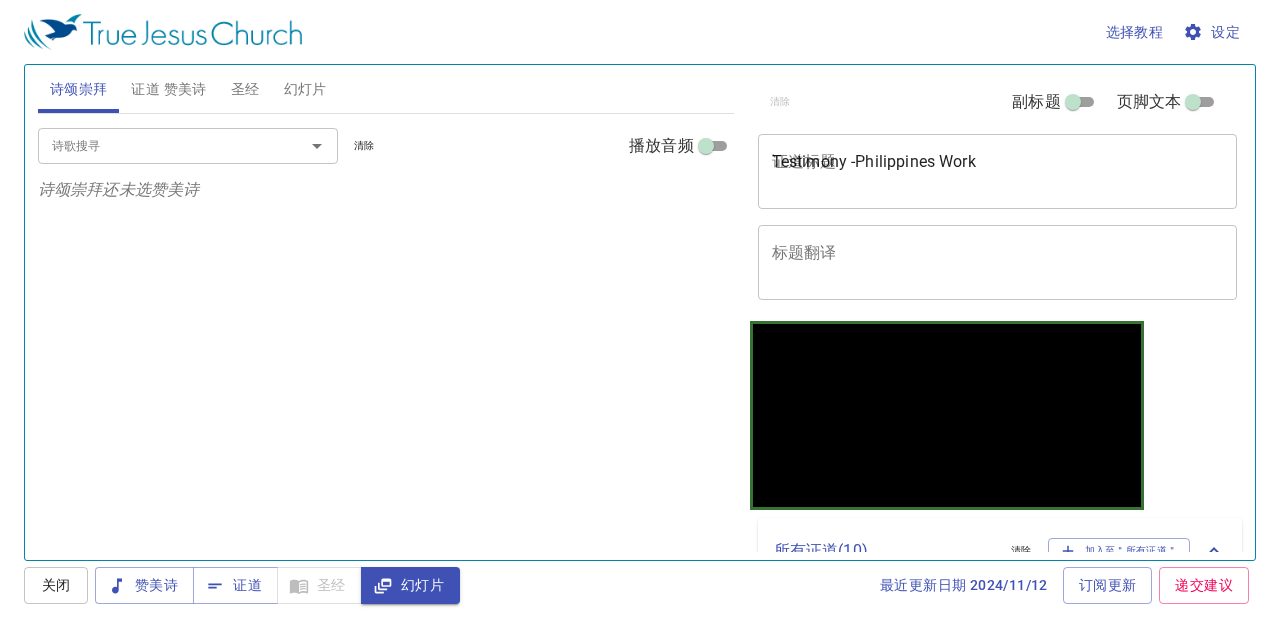 click on "证道 赞美诗" at bounding box center (168, 89) 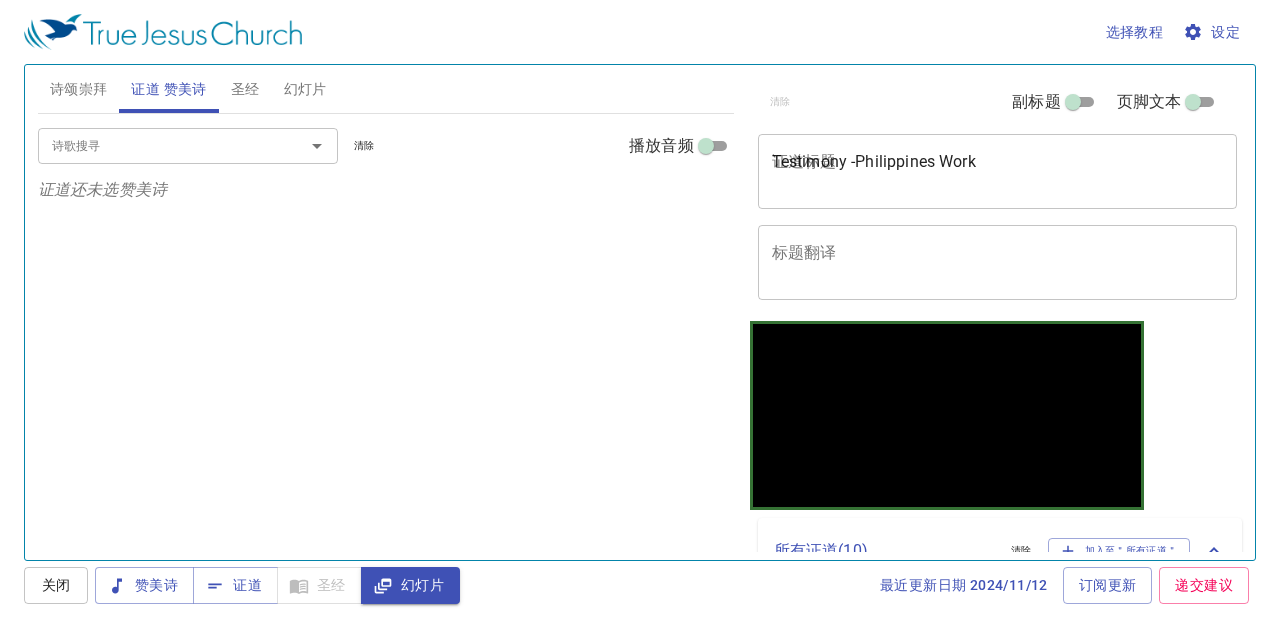 click on "诗歌搜寻" at bounding box center [158, 145] 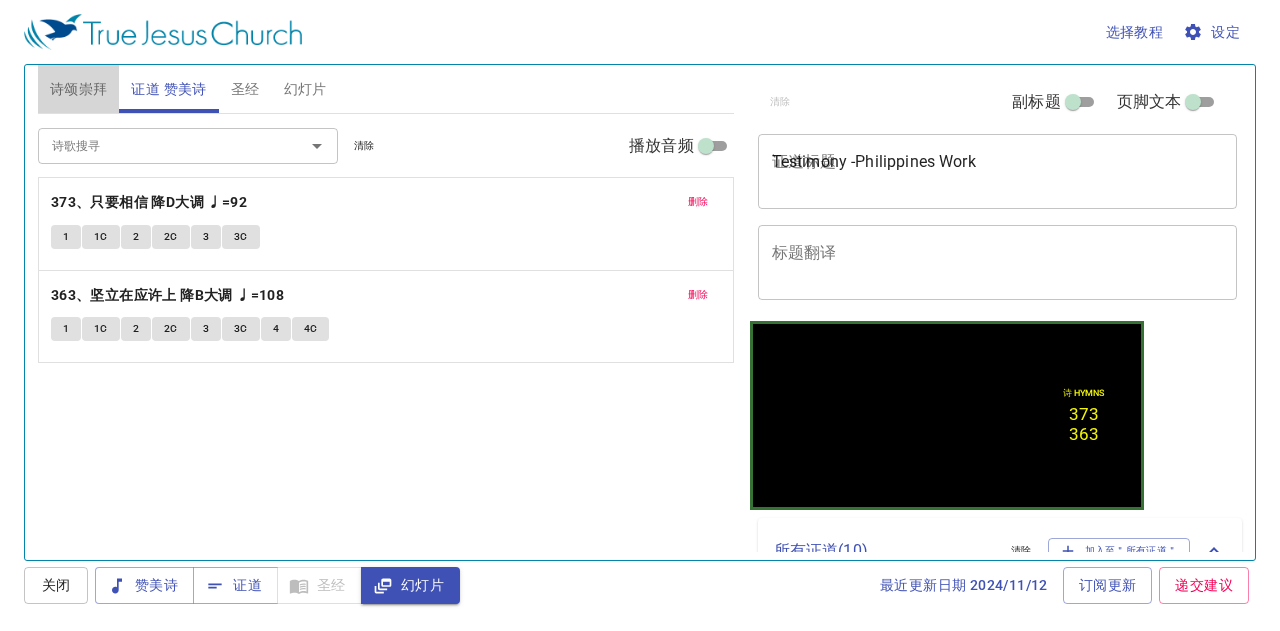 click on "诗颂崇拜" at bounding box center [79, 89] 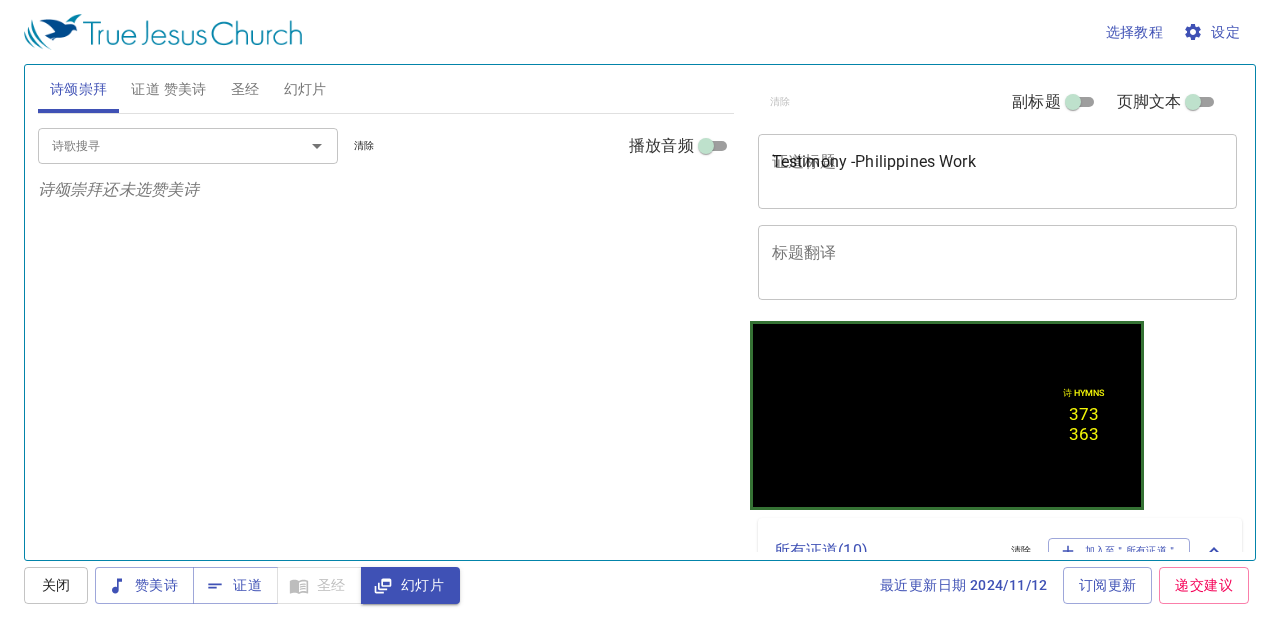 type 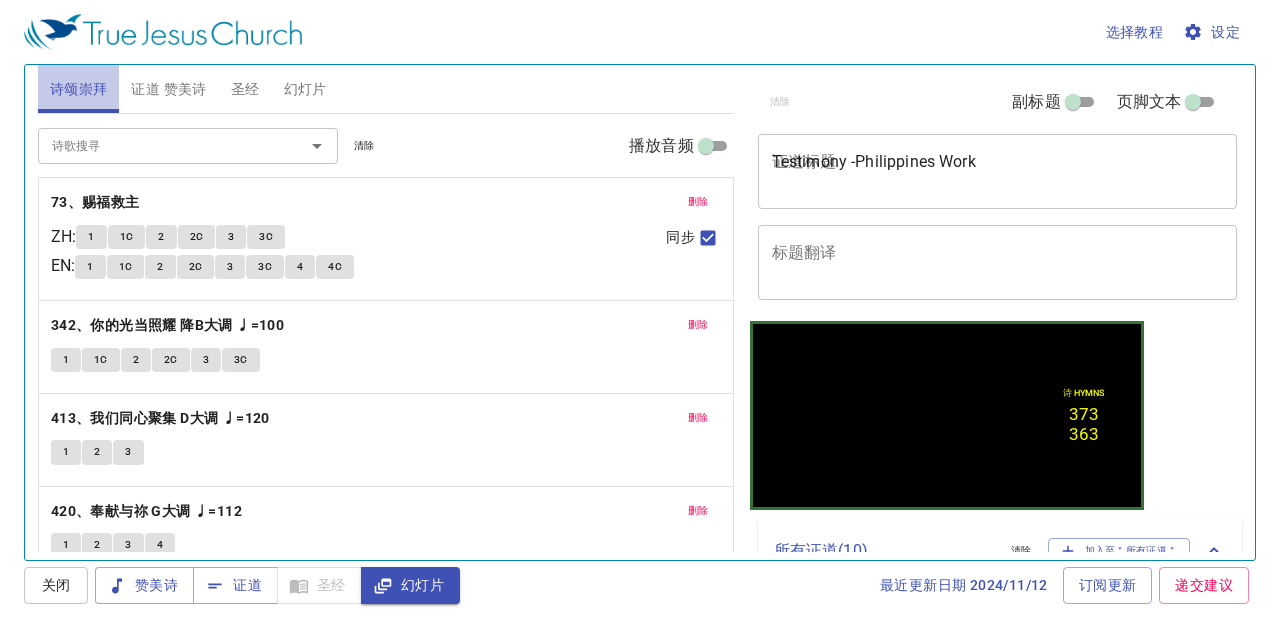 click on "诗颂崇拜" at bounding box center [79, 89] 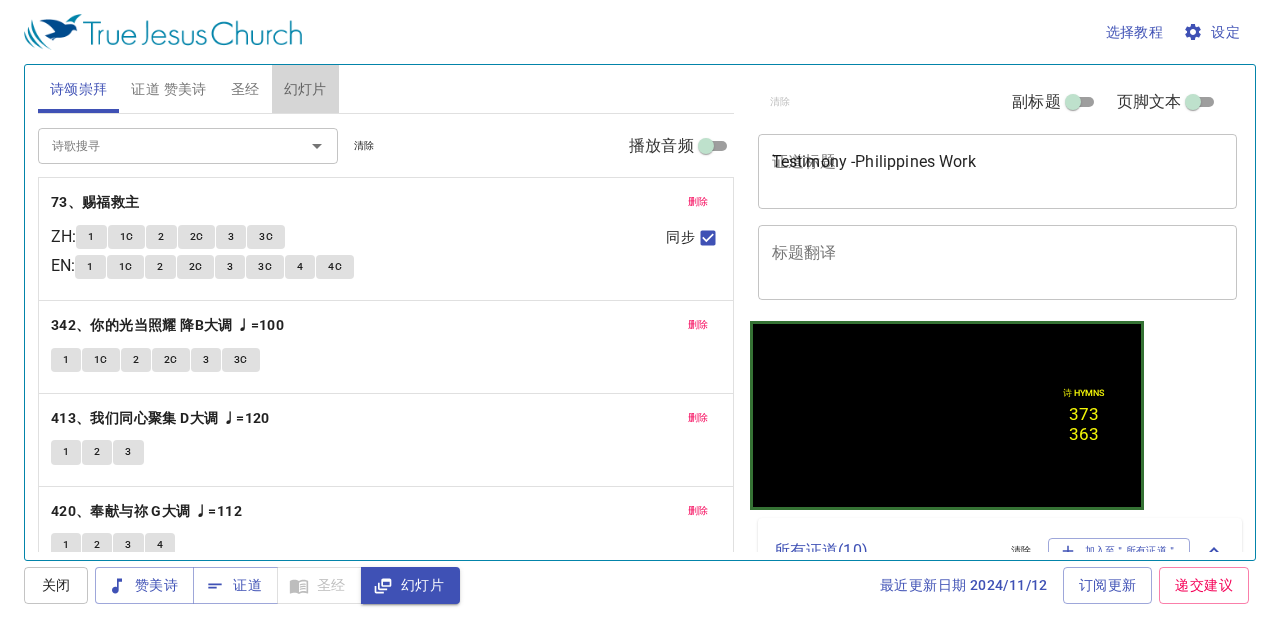 click on "幻灯片" at bounding box center (305, 89) 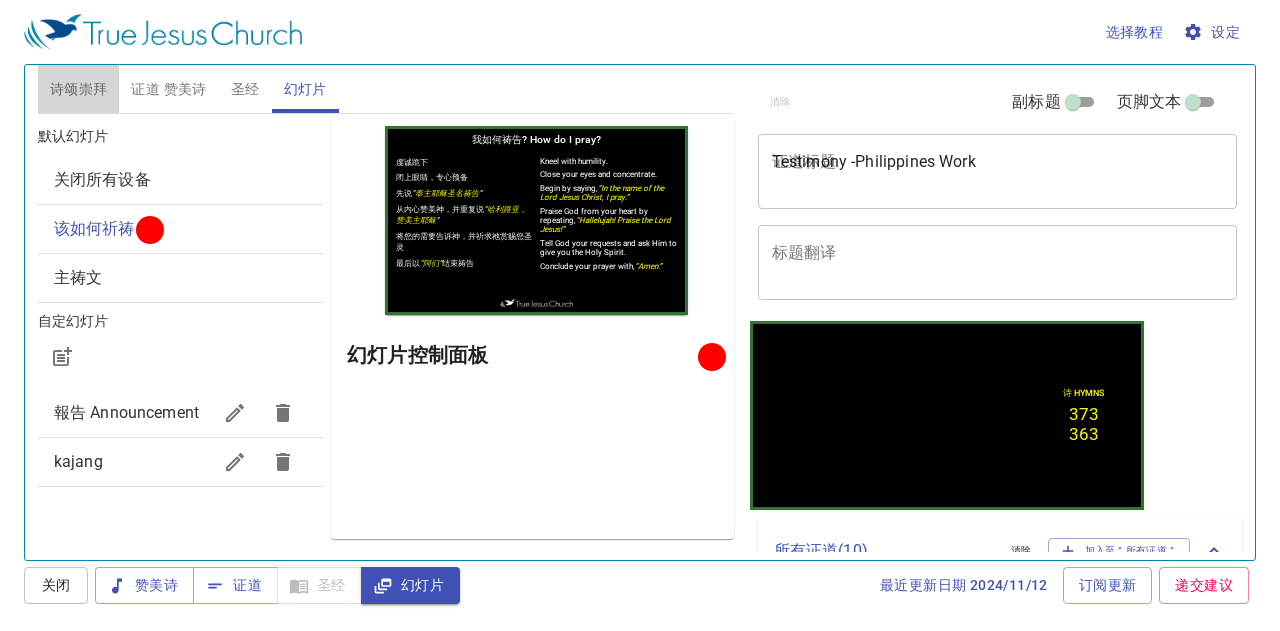 click on "诗颂崇拜" at bounding box center (79, 89) 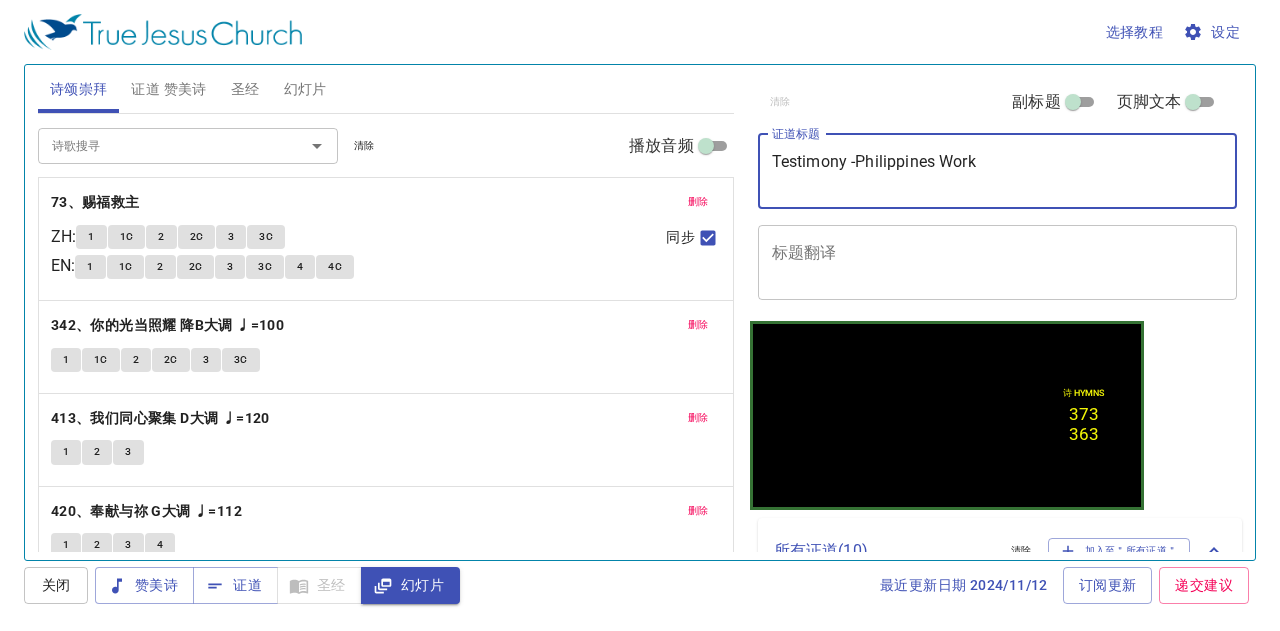 click on "Testimony -Philippines Work" at bounding box center (998, 171) 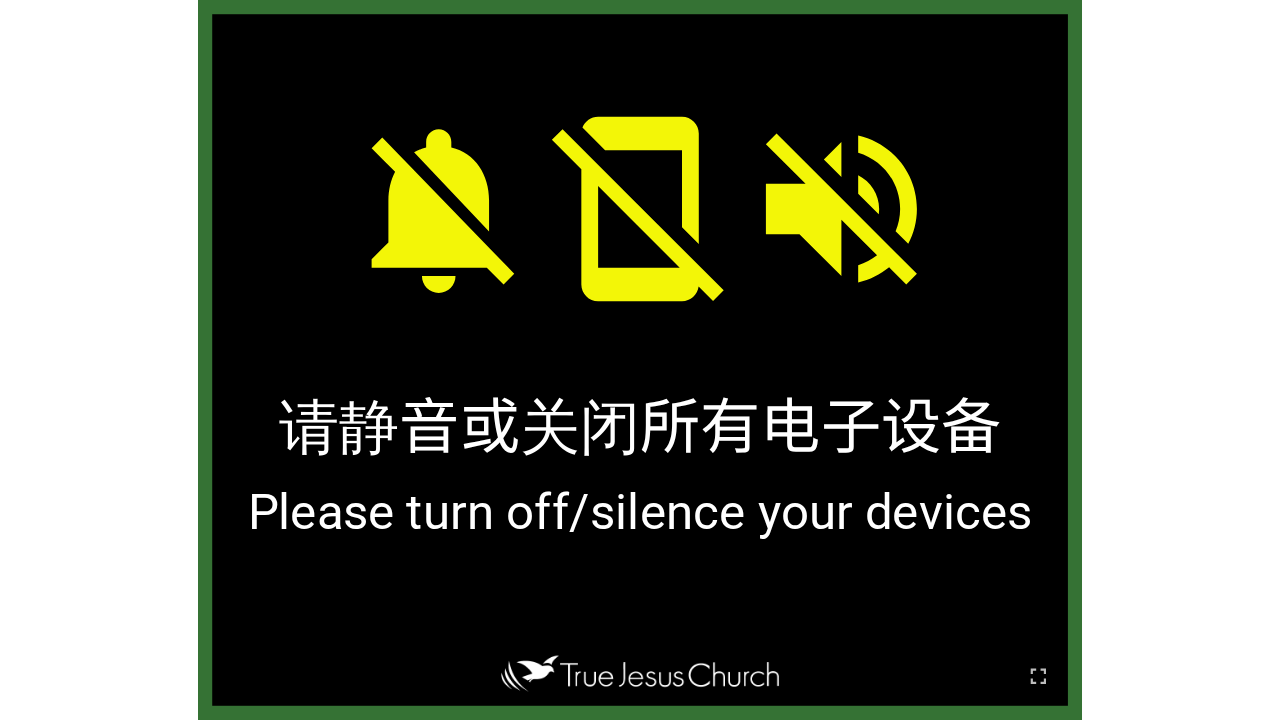 scroll, scrollTop: 0, scrollLeft: 0, axis: both 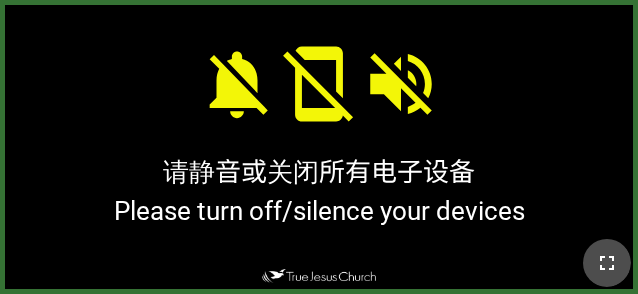 click at bounding box center (607, 263) 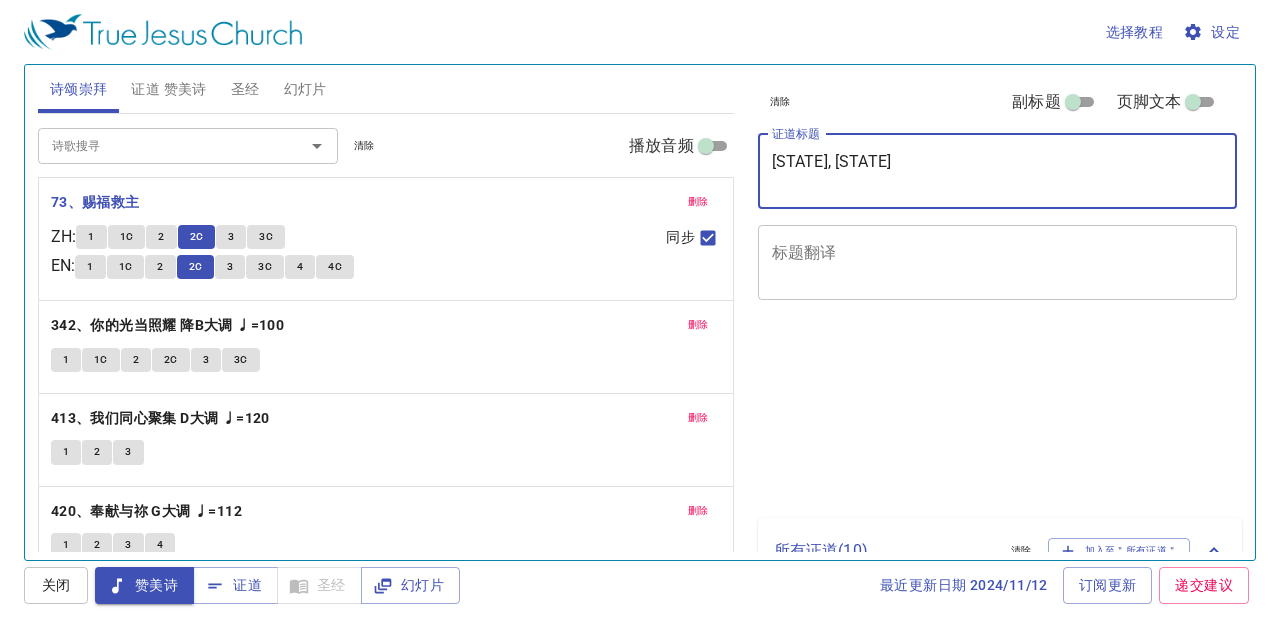 scroll, scrollTop: 0, scrollLeft: 0, axis: both 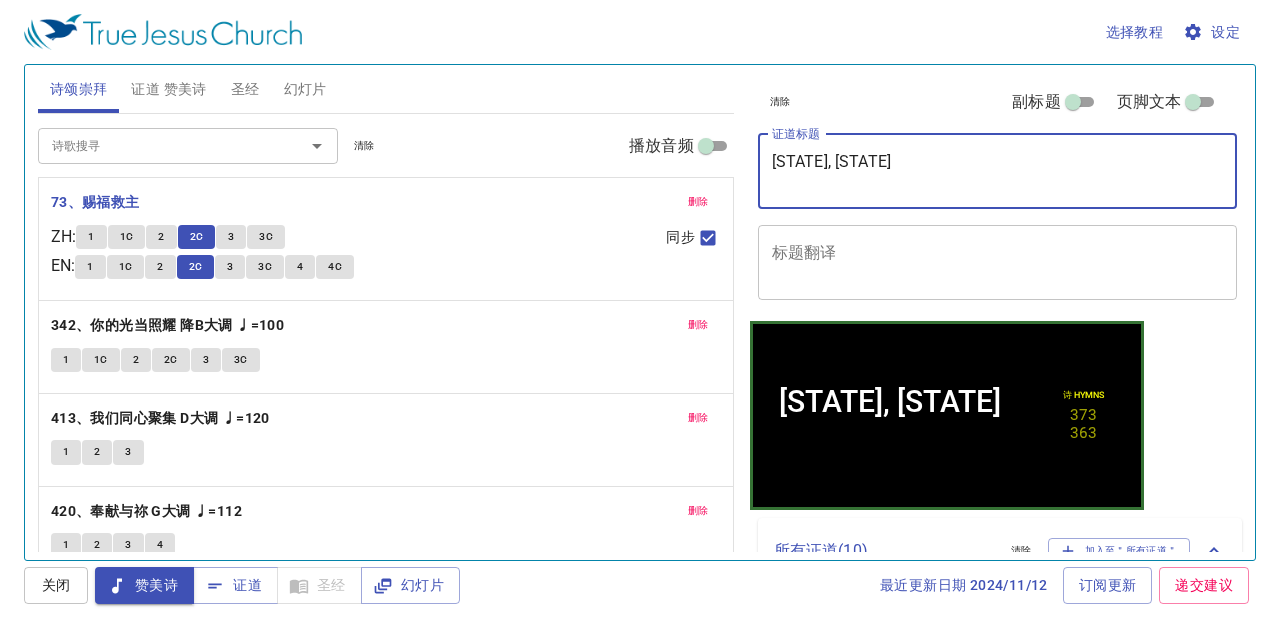 type on "Sun,Sta" 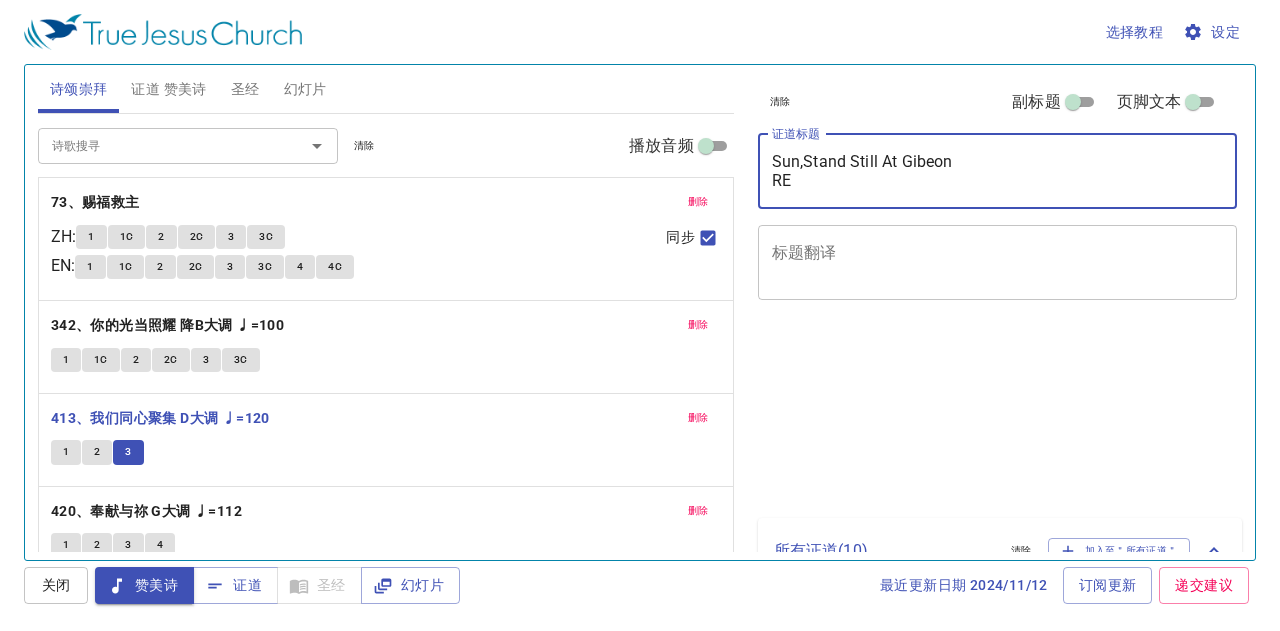 scroll, scrollTop: 0, scrollLeft: 0, axis: both 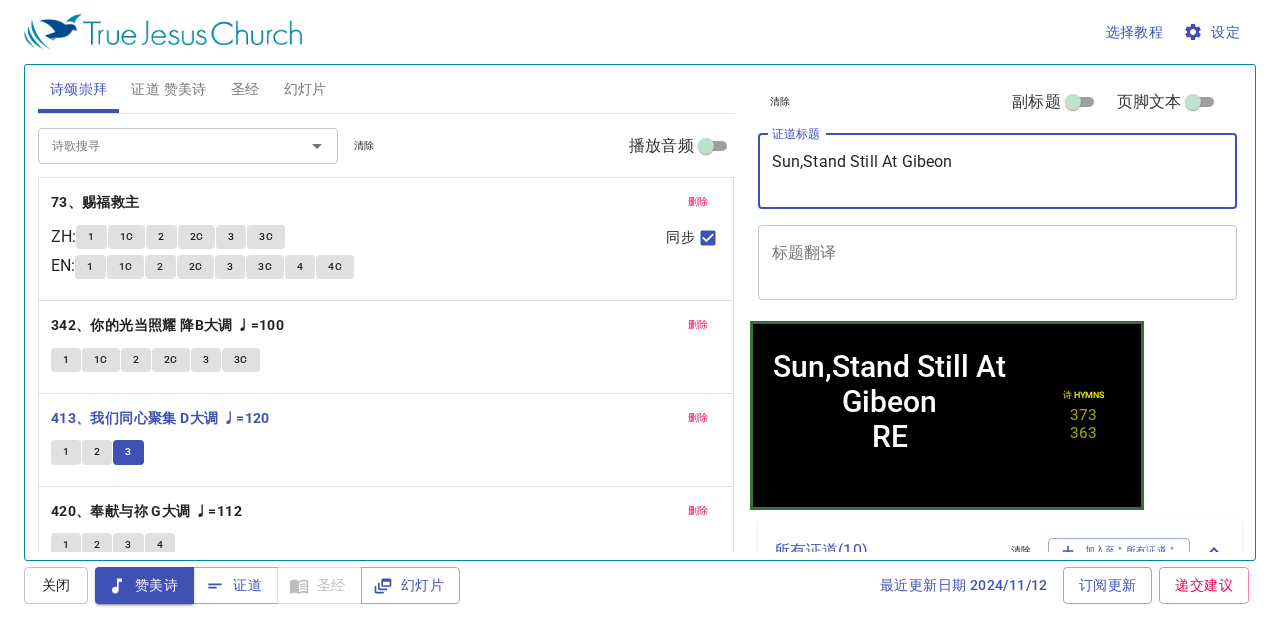 type on "Sun,Stand Still At Gibeon
G" 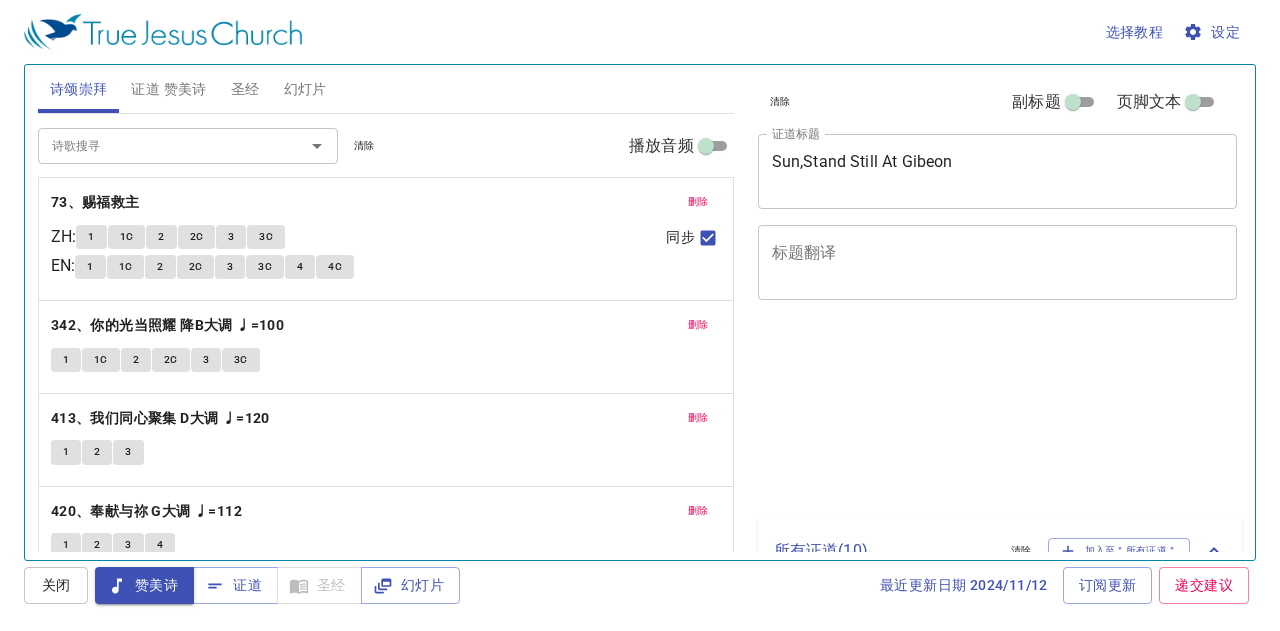 scroll, scrollTop: 0, scrollLeft: 0, axis: both 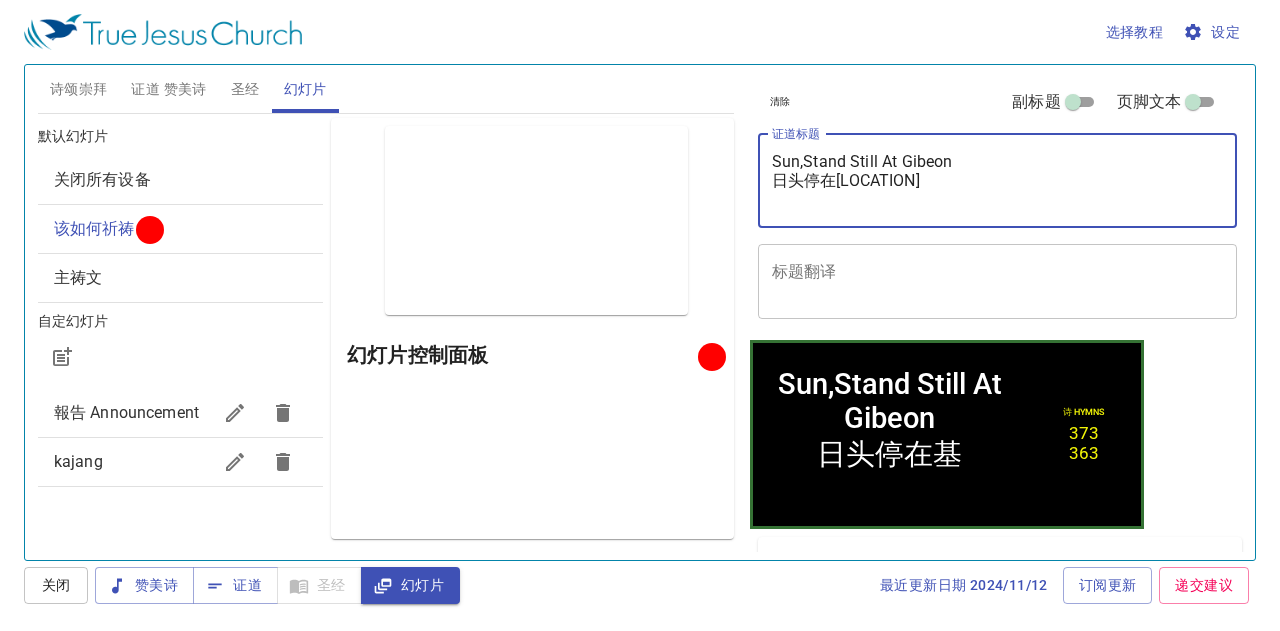 type on "Sun,Stand Still At Gibeon
日头停在[LOCATION]" 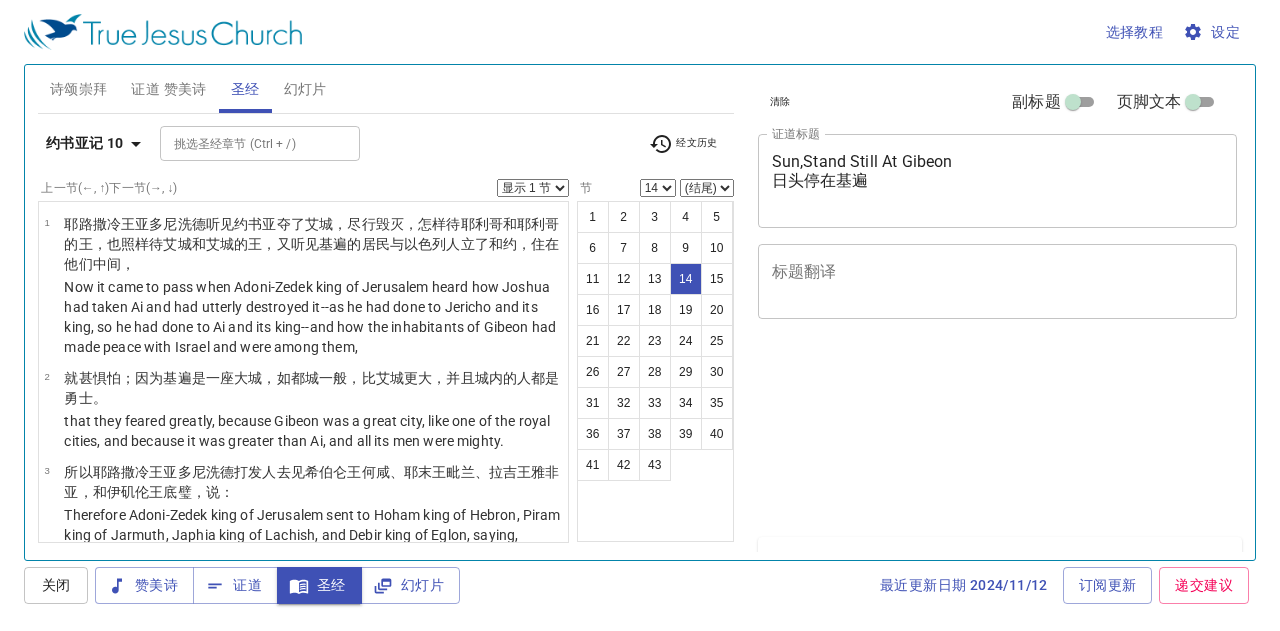 scroll, scrollTop: 0, scrollLeft: 0, axis: both 